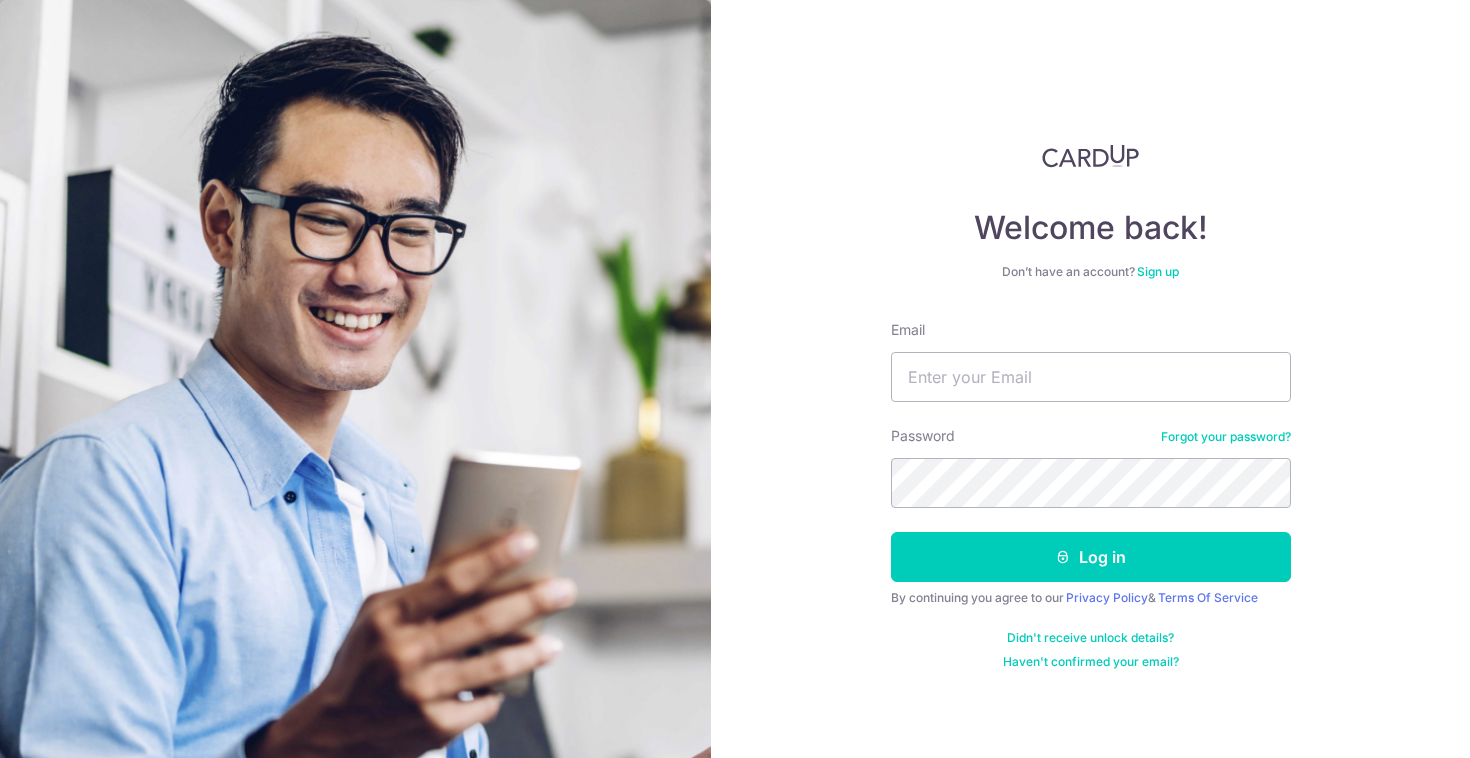 scroll, scrollTop: 0, scrollLeft: 0, axis: both 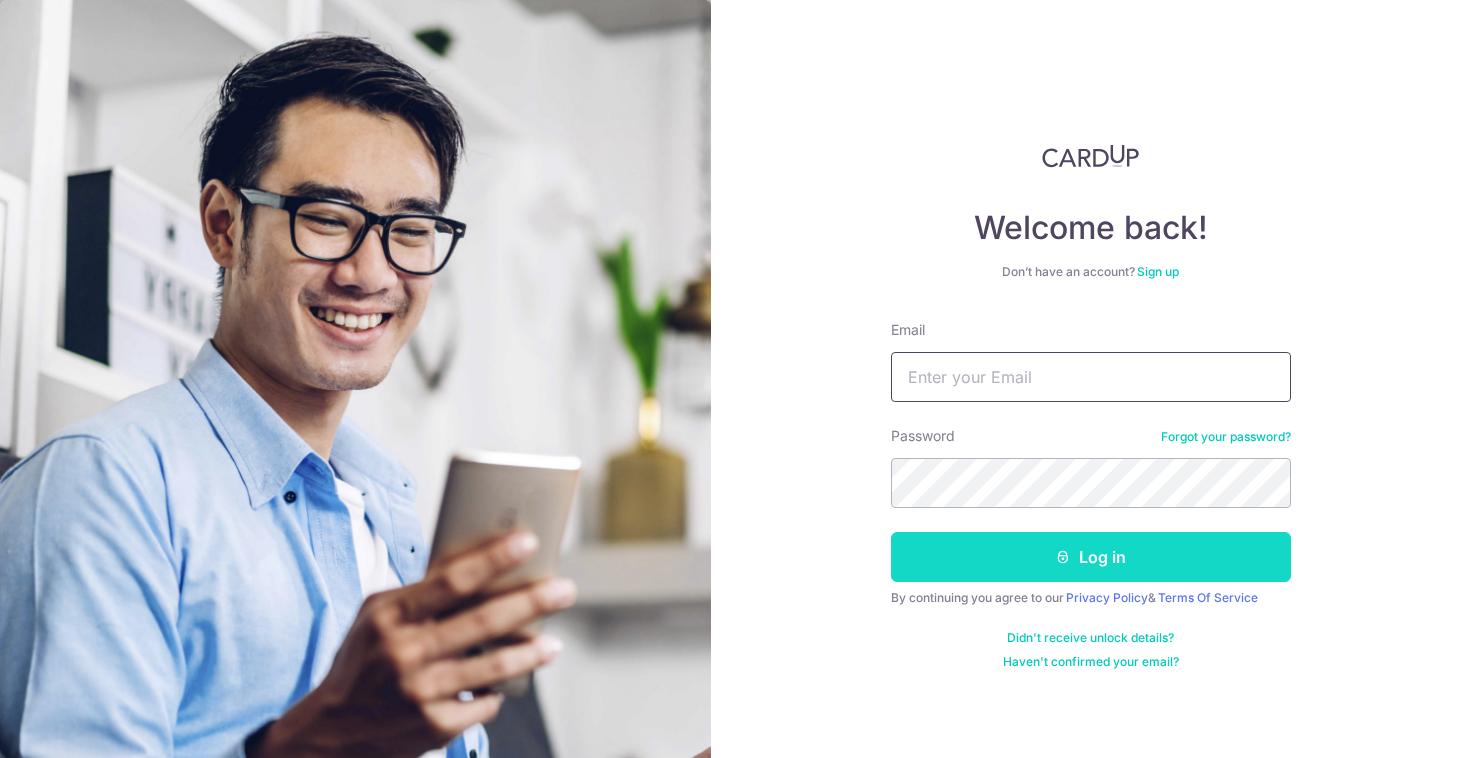 type on "aaronaldo.yap@gmail.com" 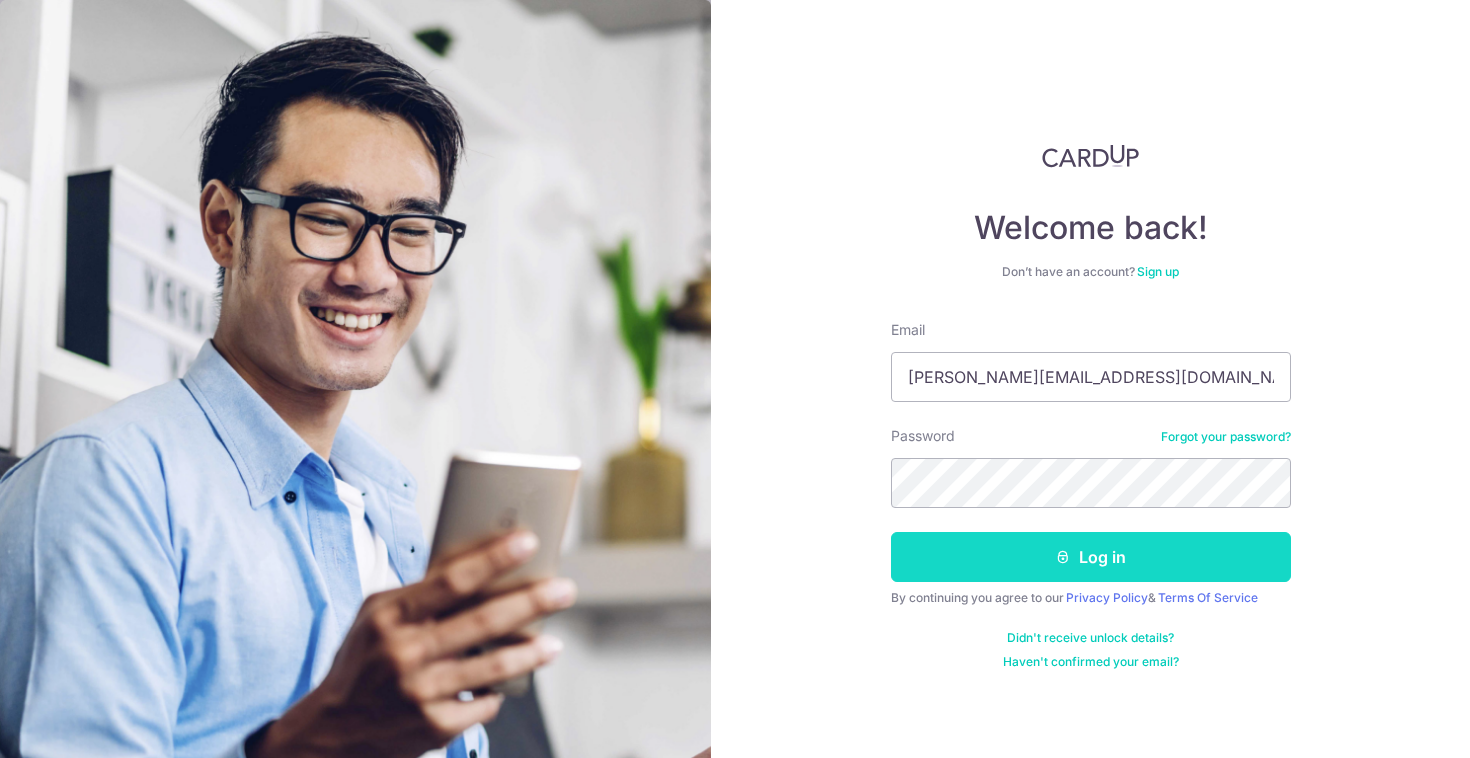 click on "Log in" at bounding box center (1091, 557) 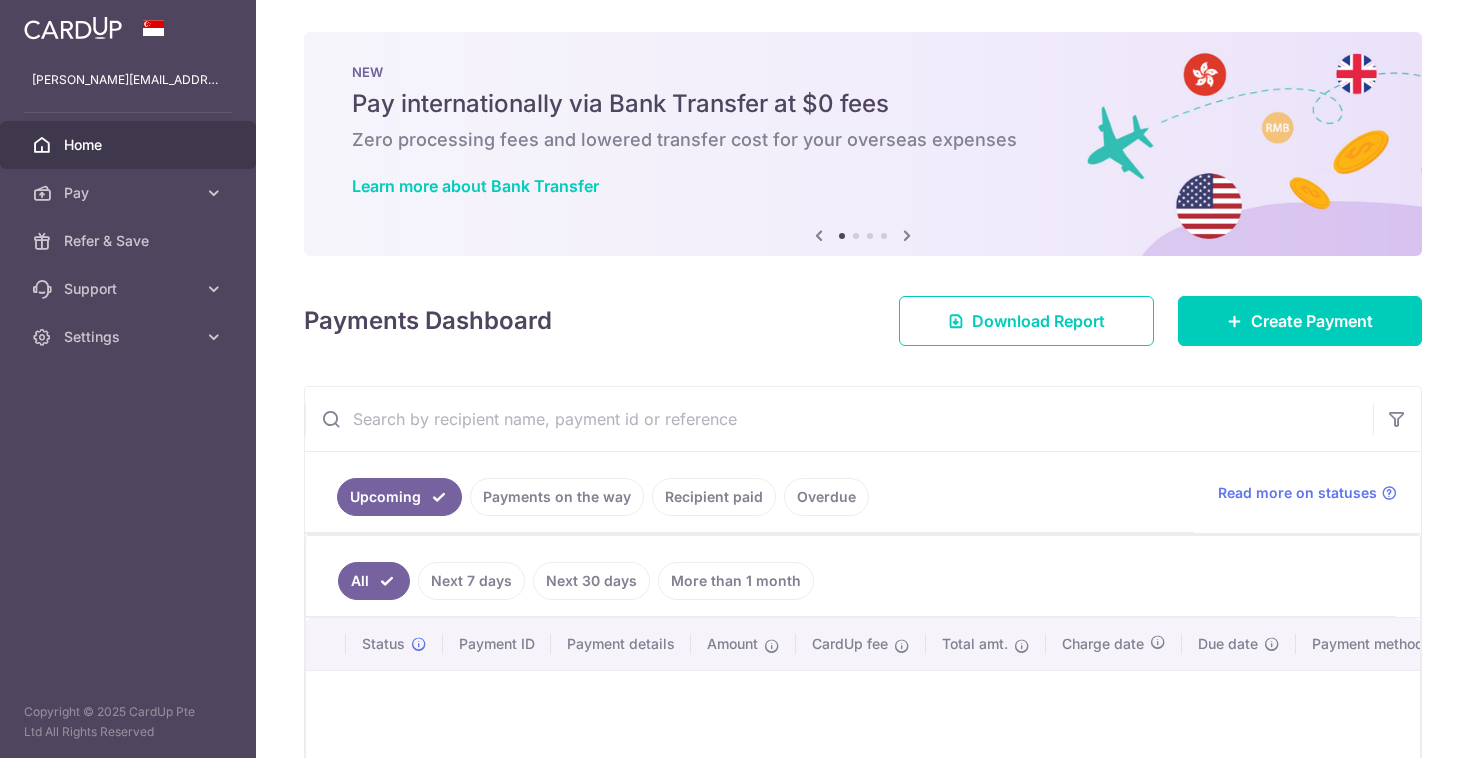 scroll, scrollTop: 0, scrollLeft: 0, axis: both 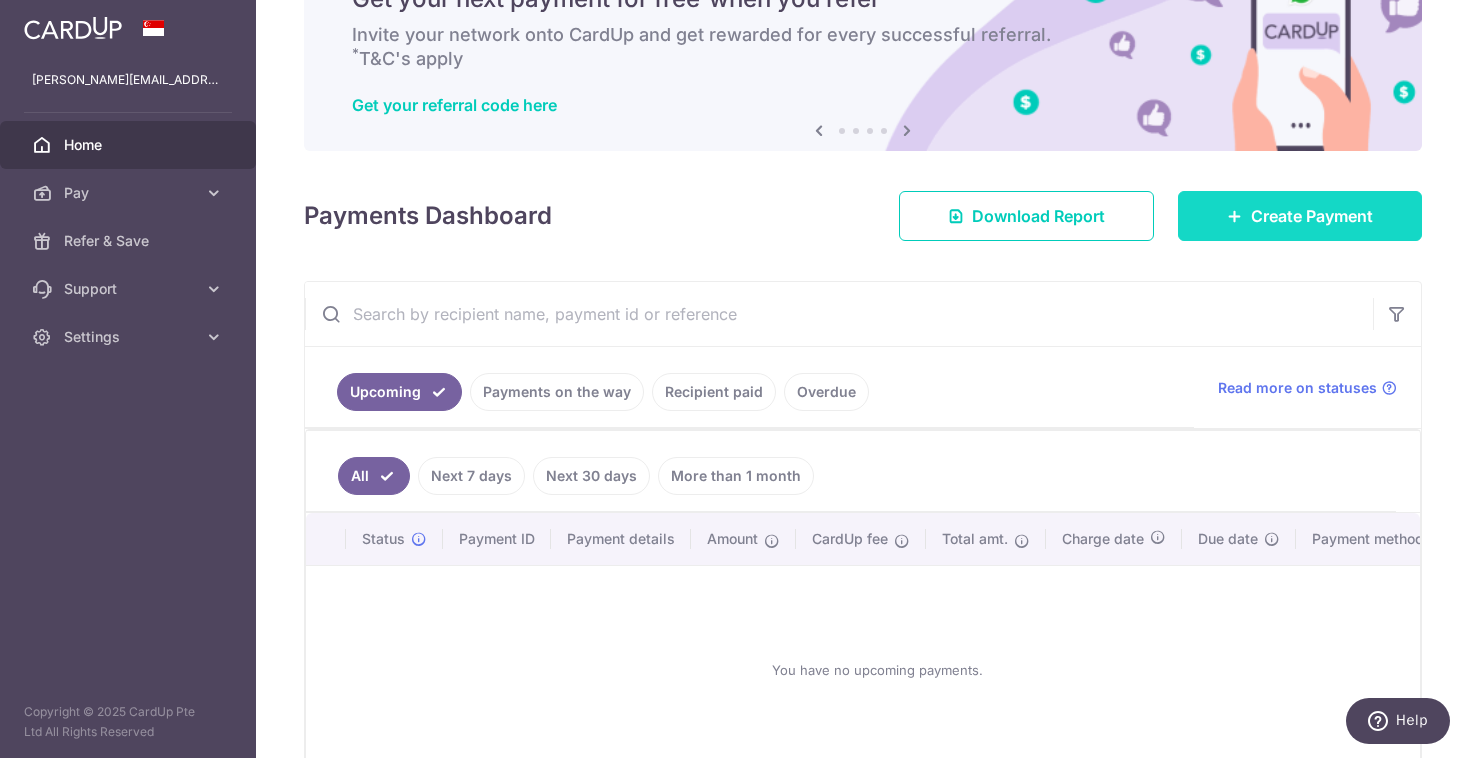 click on "Create Payment" at bounding box center (1312, 216) 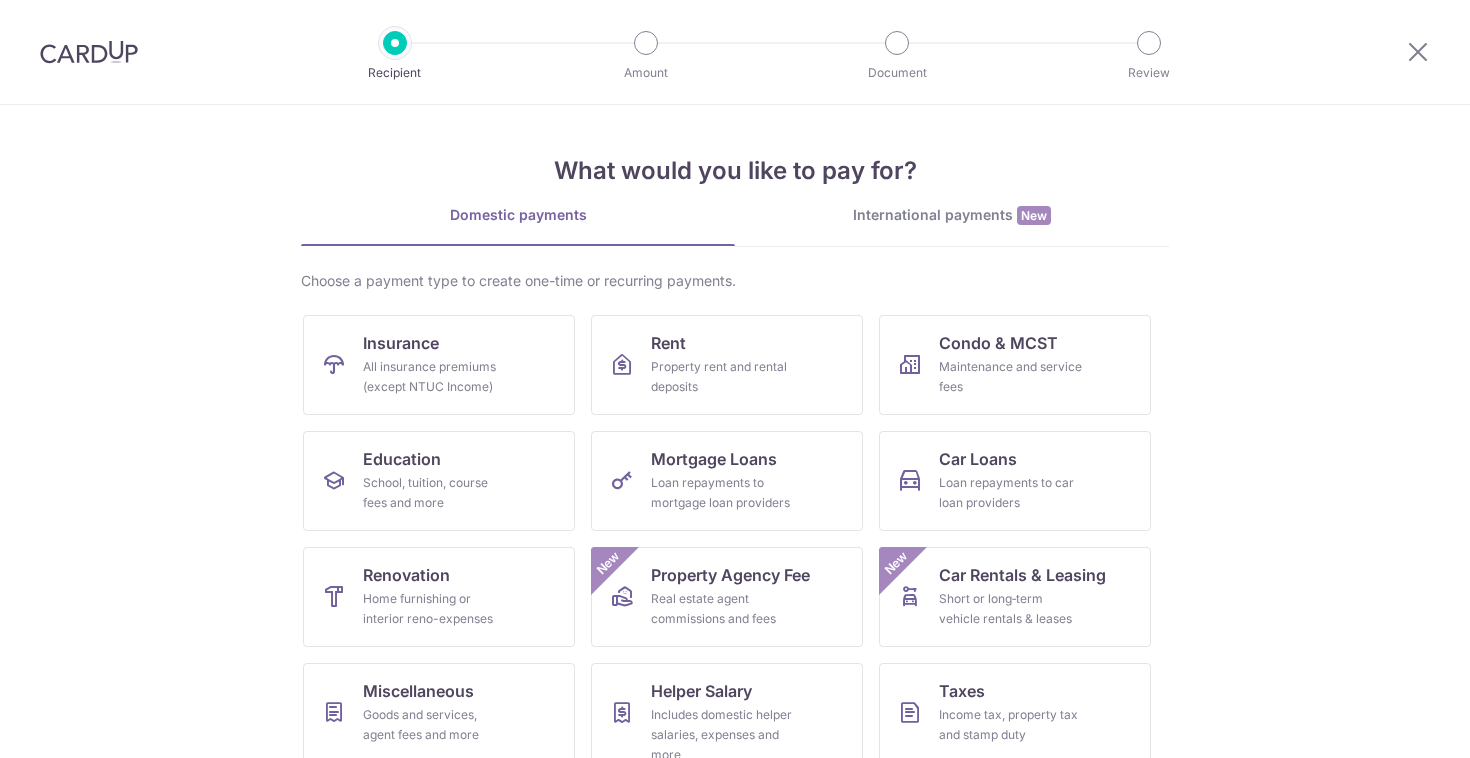 scroll, scrollTop: 0, scrollLeft: 0, axis: both 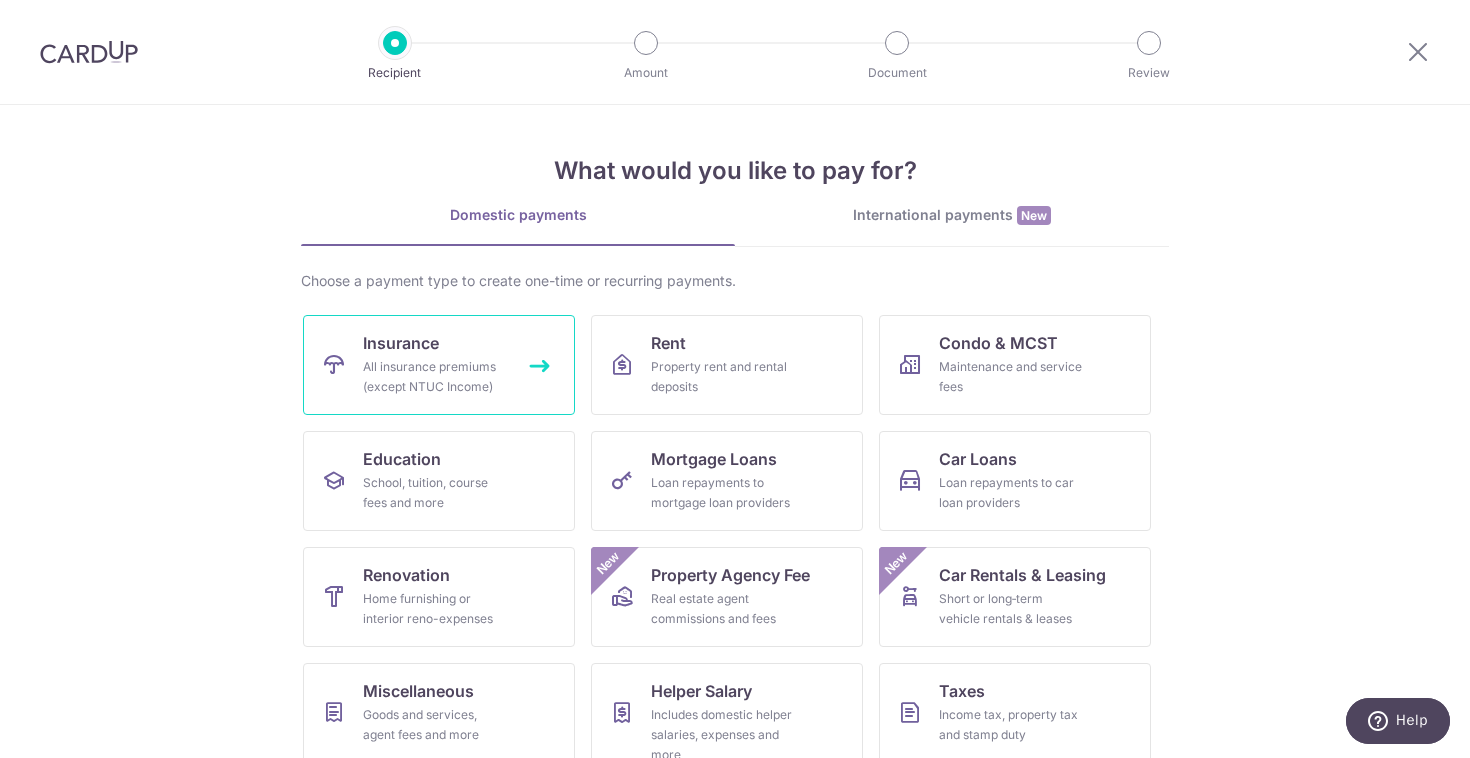 click on "Insurance" at bounding box center [401, 343] 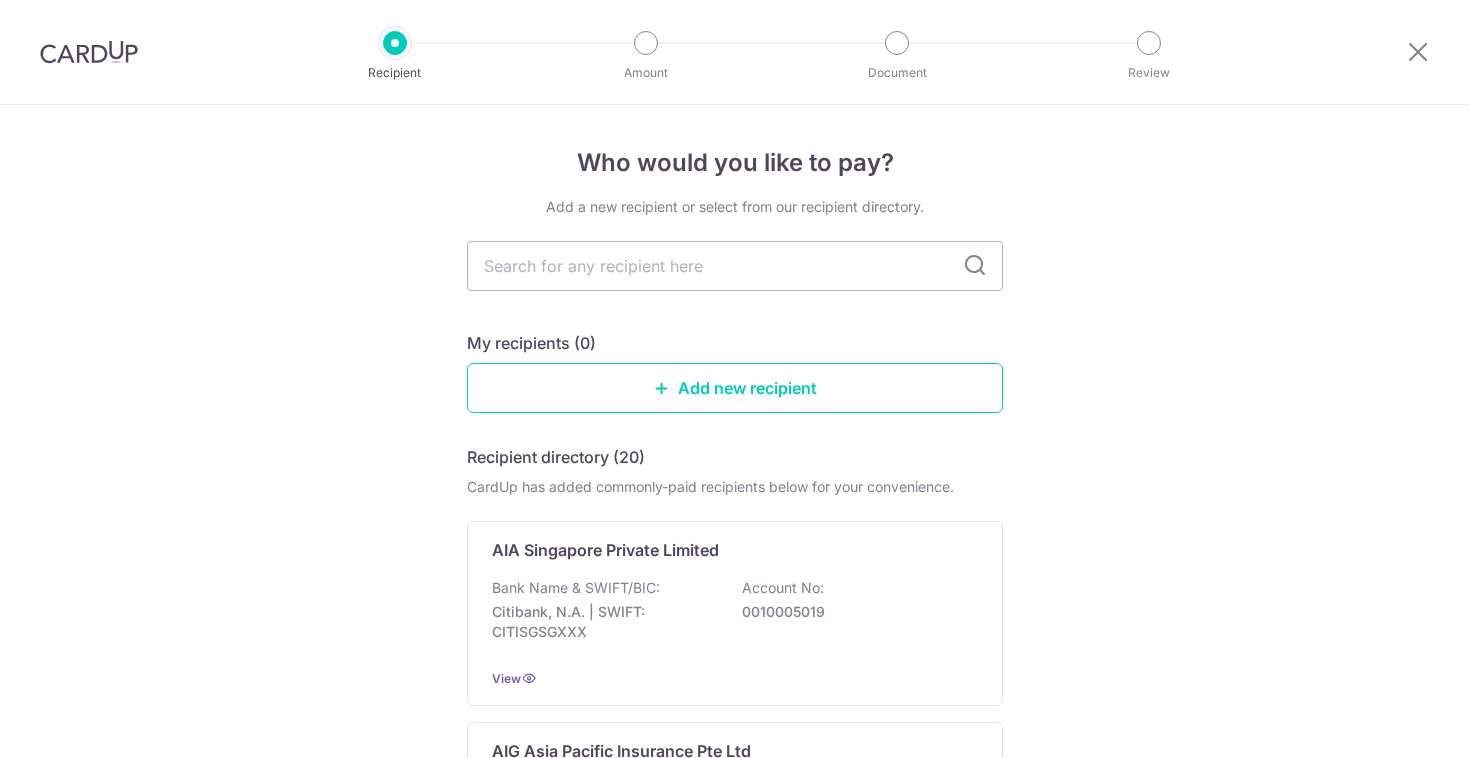scroll, scrollTop: 0, scrollLeft: 0, axis: both 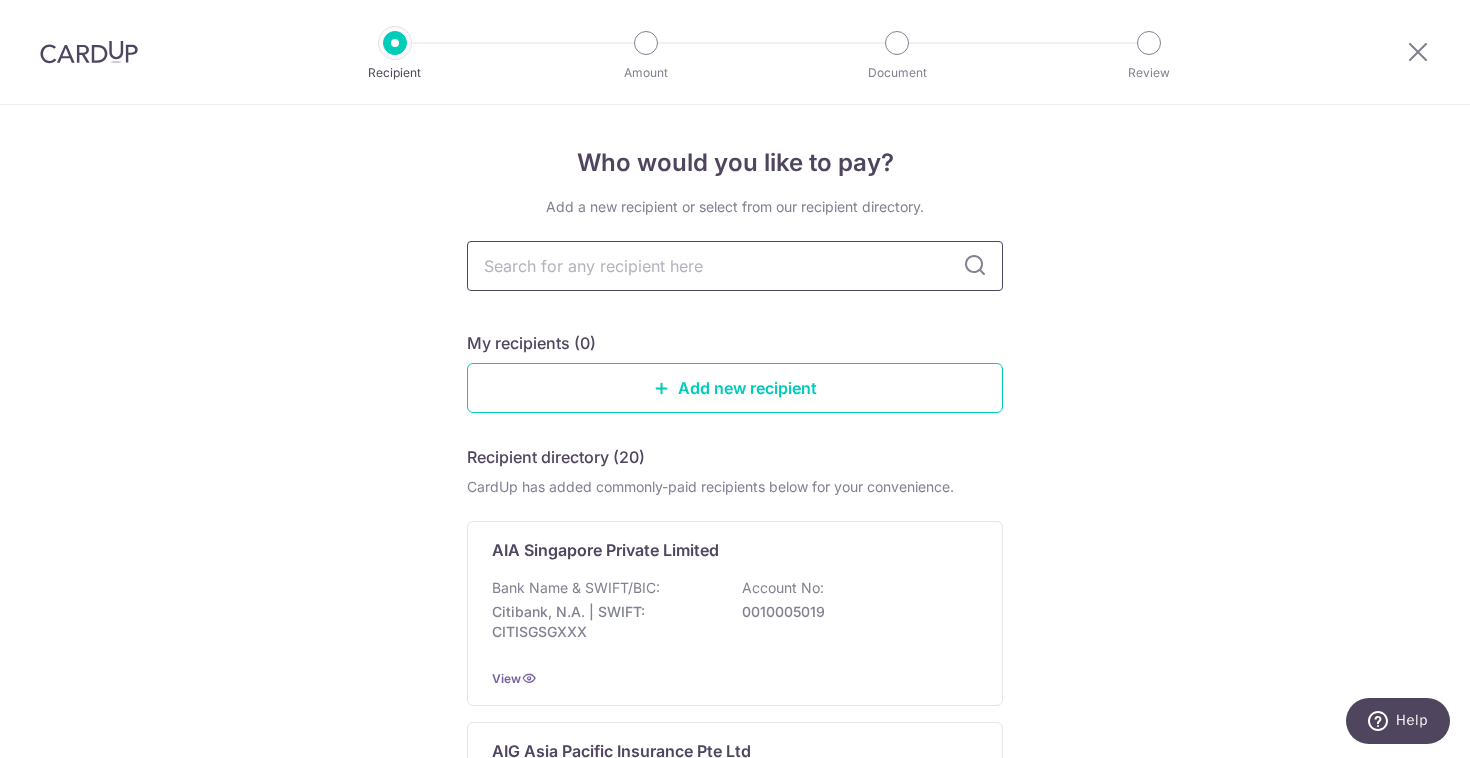 click at bounding box center [735, 266] 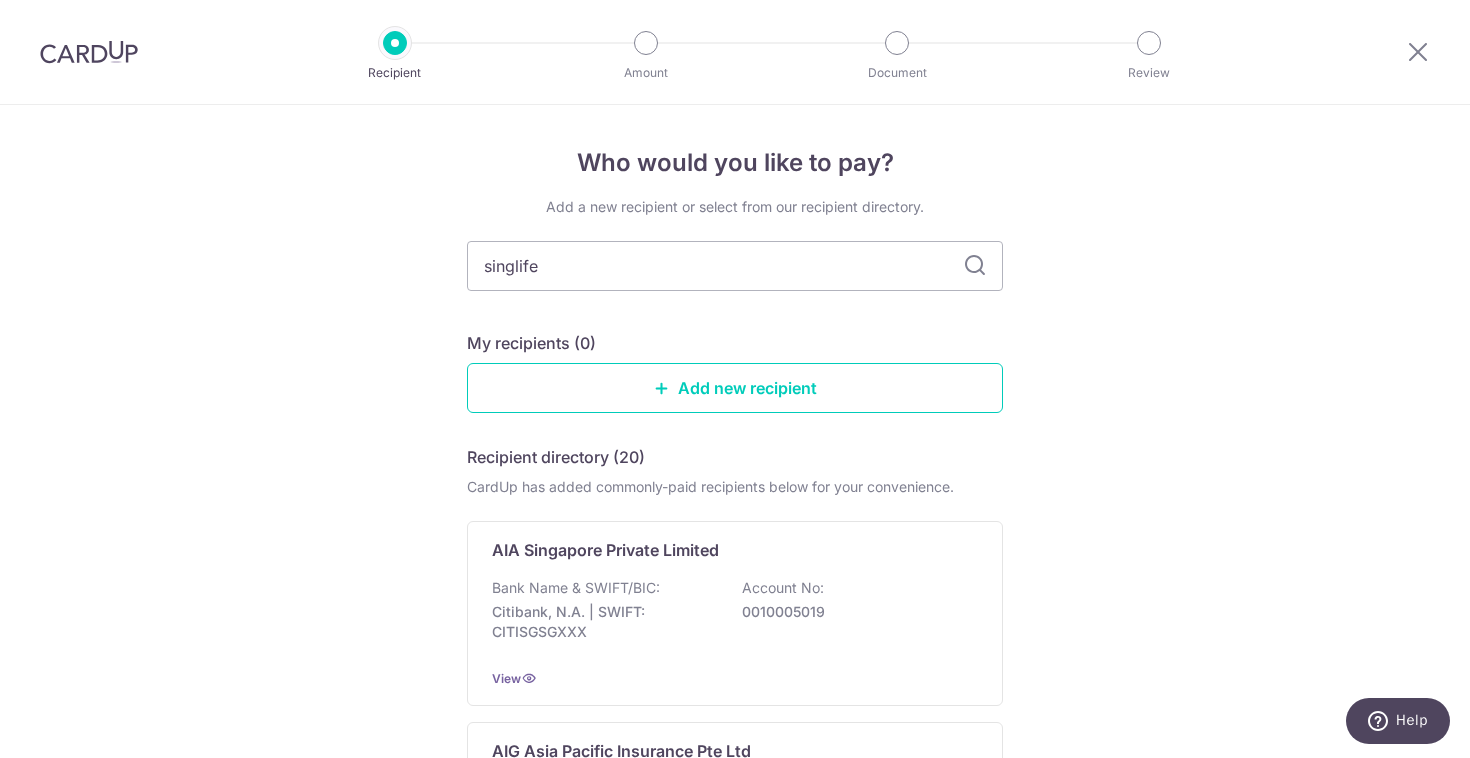click on "Add a new recipient or select from our recipient directory.
singlife
My recipients (0)
Add new recipient
Recipient directory (20)
CardUp has added commonly-paid recipients below for your convenience.
AIA Singapore Private Limited
Bank Name & SWIFT/BIC:
Citibank, N.A. | SWIFT: CITISGSGXXX
Account No:
0010005019
View
AIG Asia Pacific Insurance Pte Ltd
Bank Name & SWIFT/BIC:
Citibank, N.A. | SWIFT: CITISGSGXXX
Account No:
0010261074" at bounding box center (735, 1427) 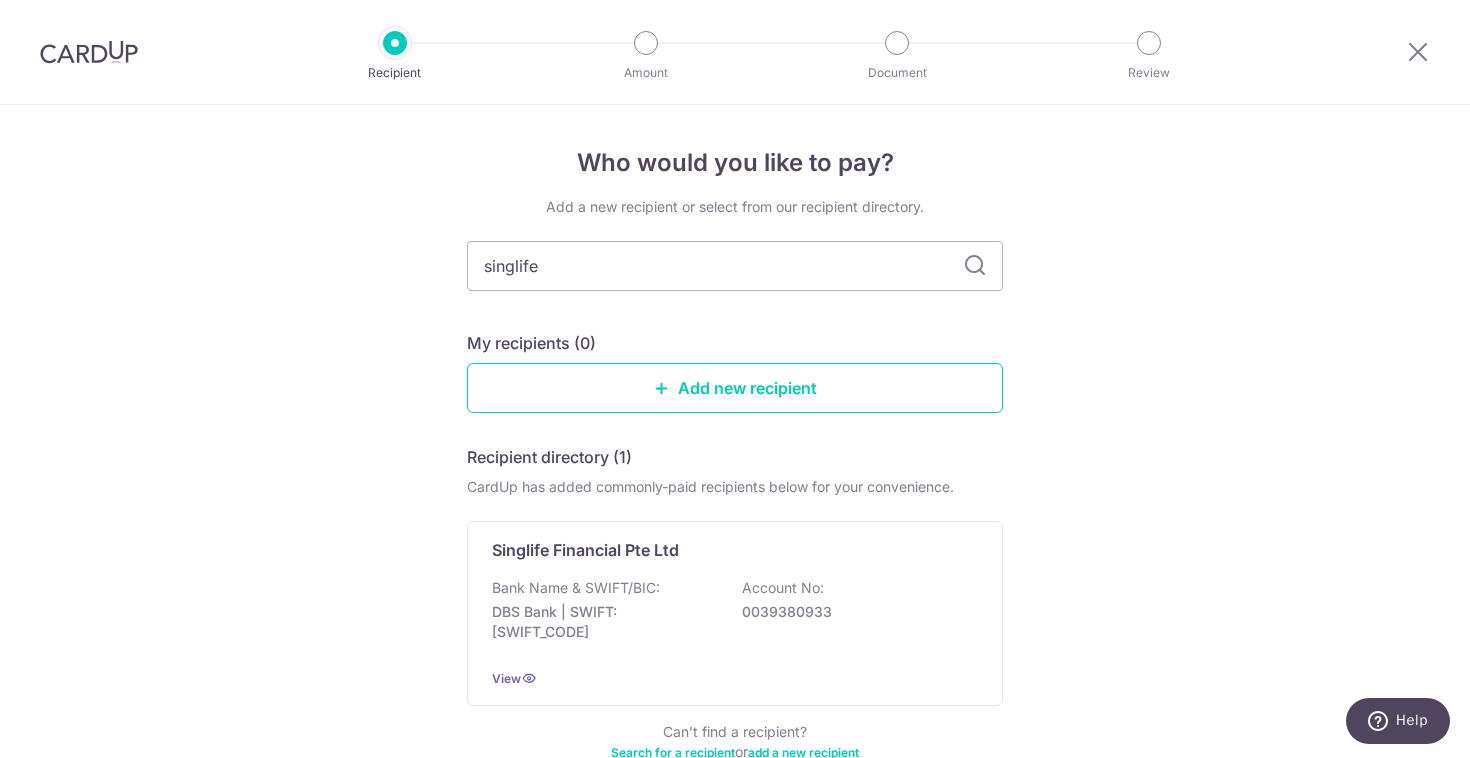 click at bounding box center (975, 266) 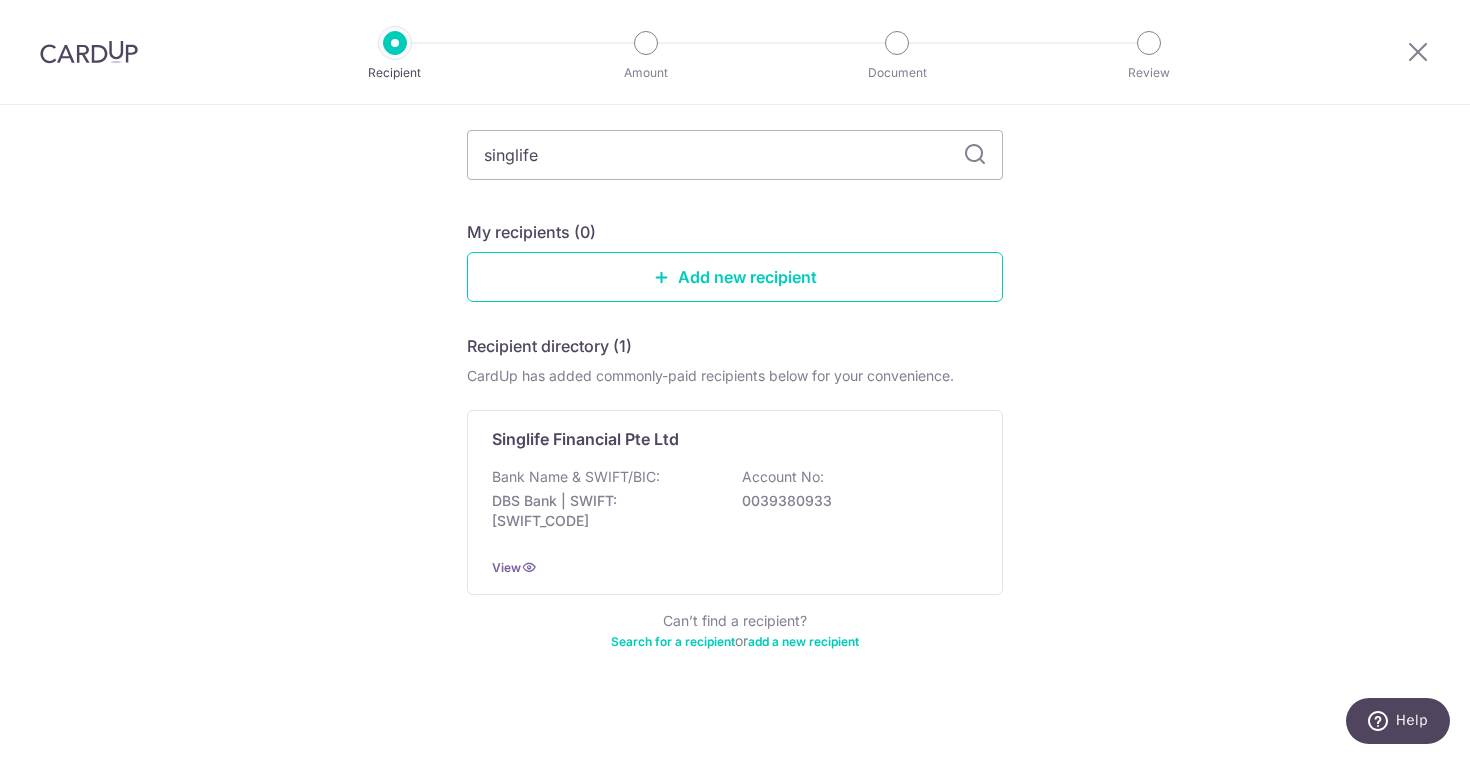 scroll, scrollTop: 113, scrollLeft: 0, axis: vertical 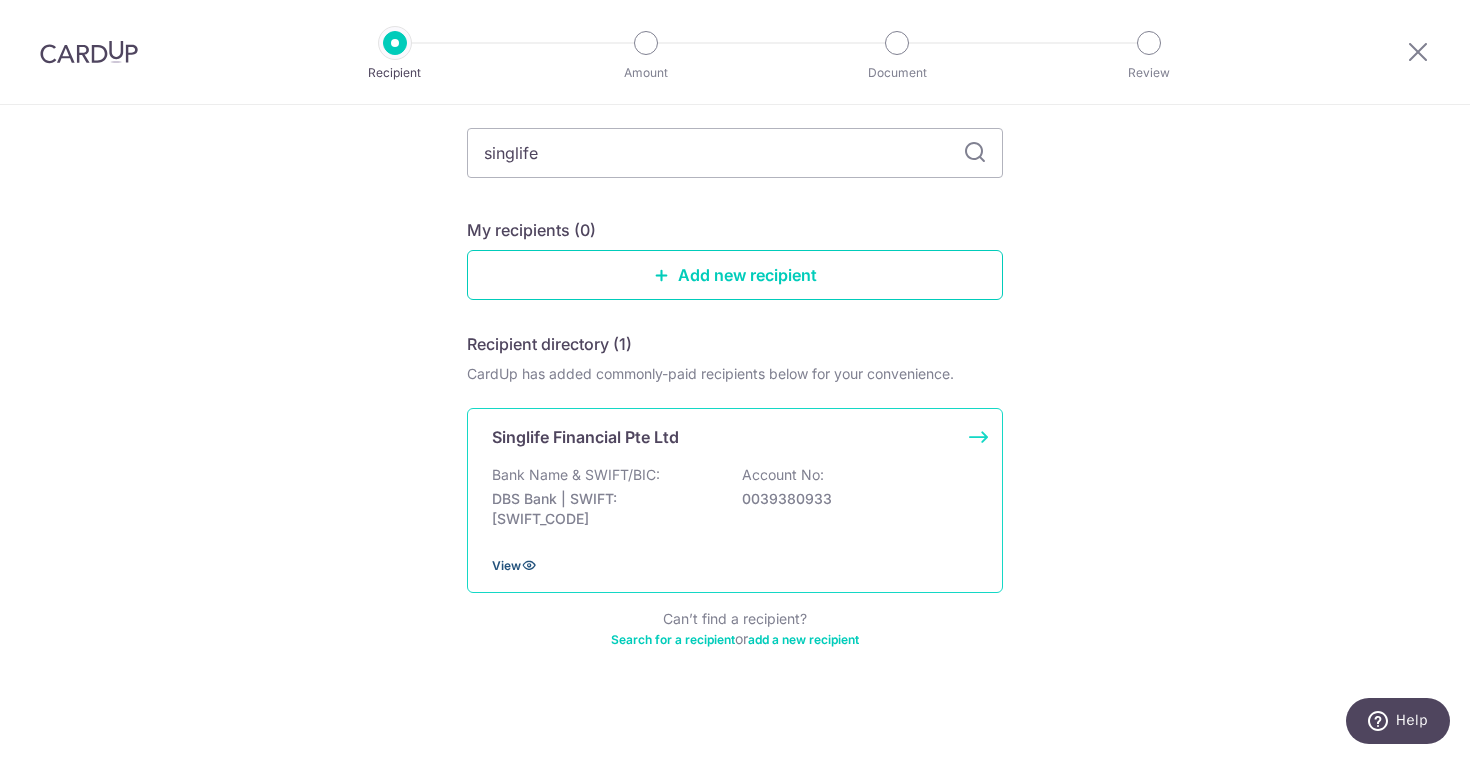 click on "View" at bounding box center [506, 565] 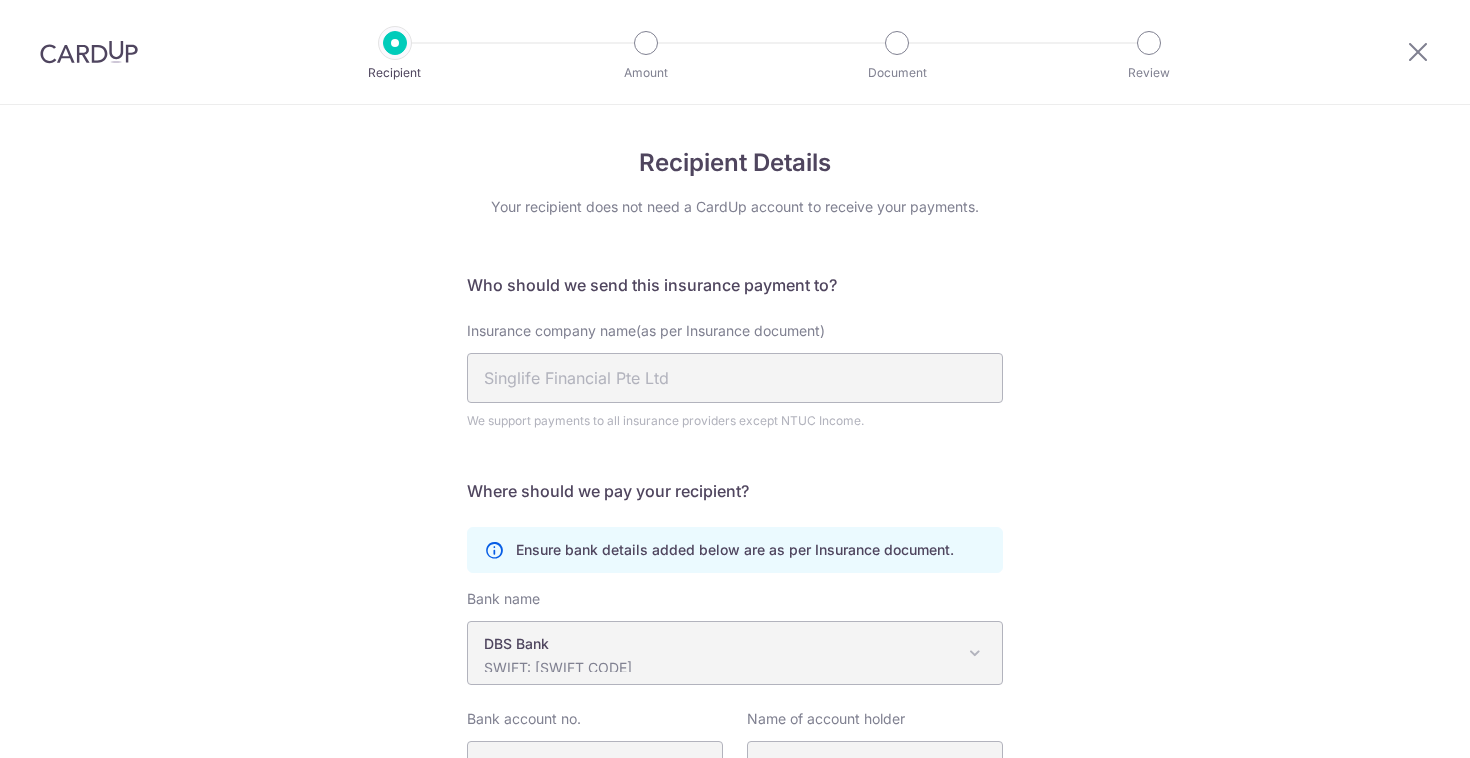 scroll, scrollTop: 0, scrollLeft: 0, axis: both 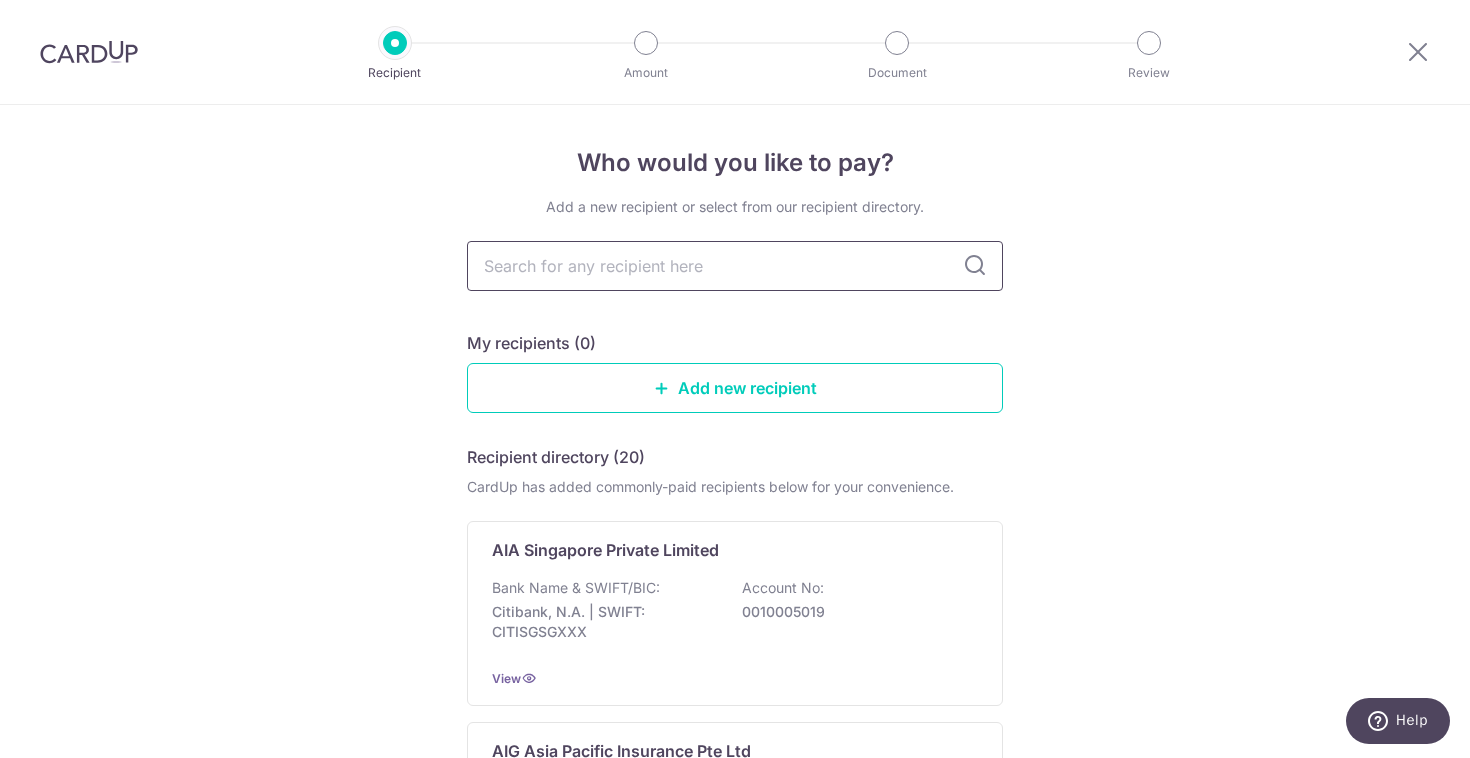 click at bounding box center (735, 266) 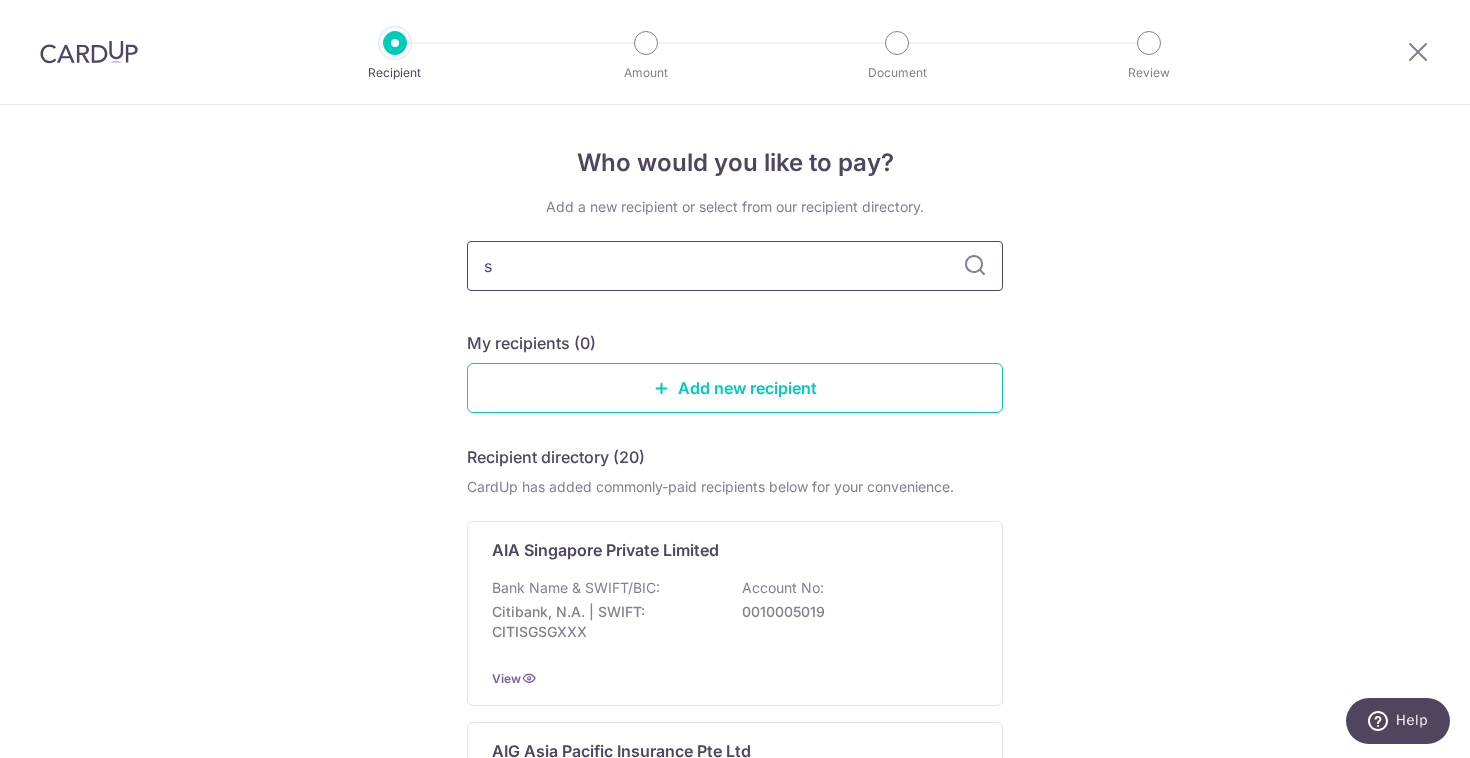 type on "si" 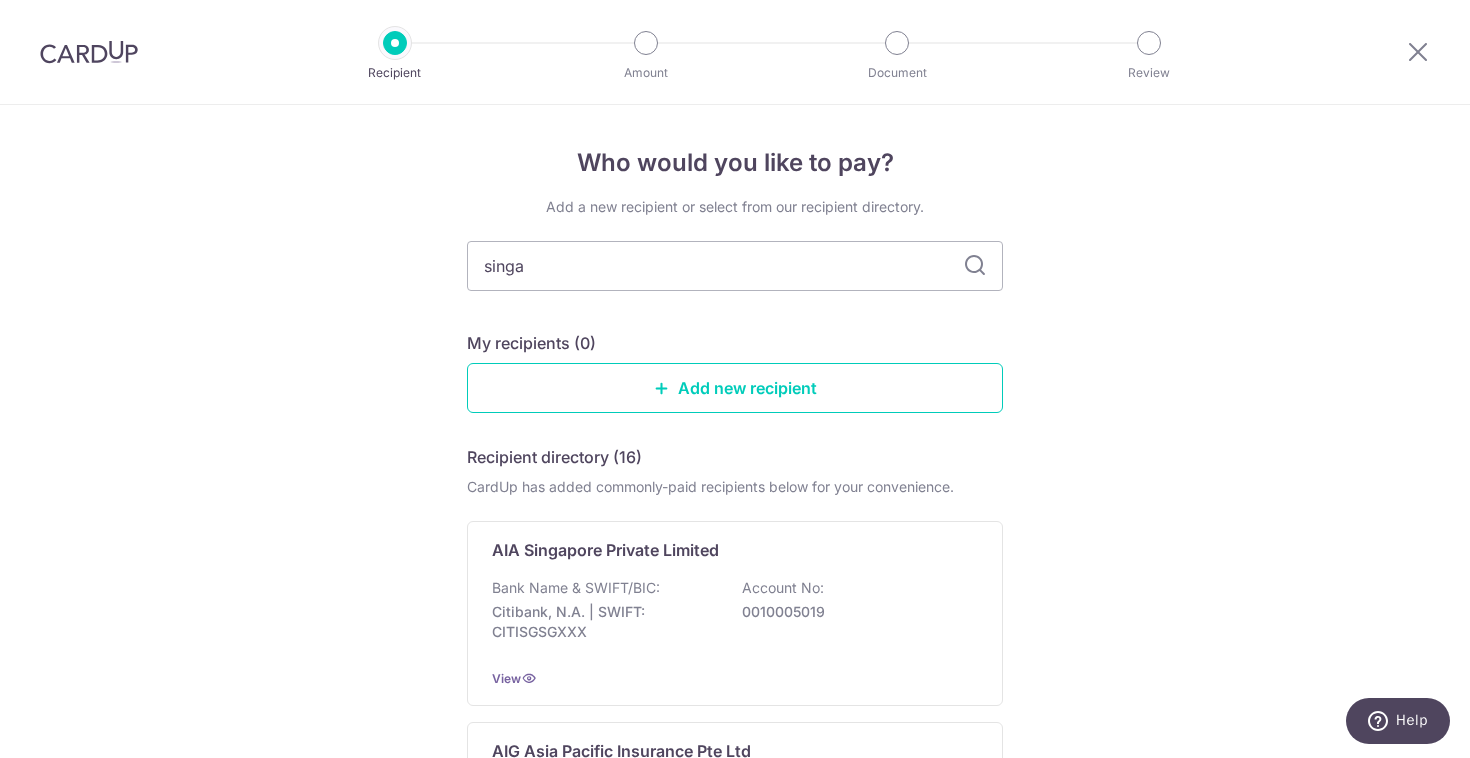 type on "singapore life" 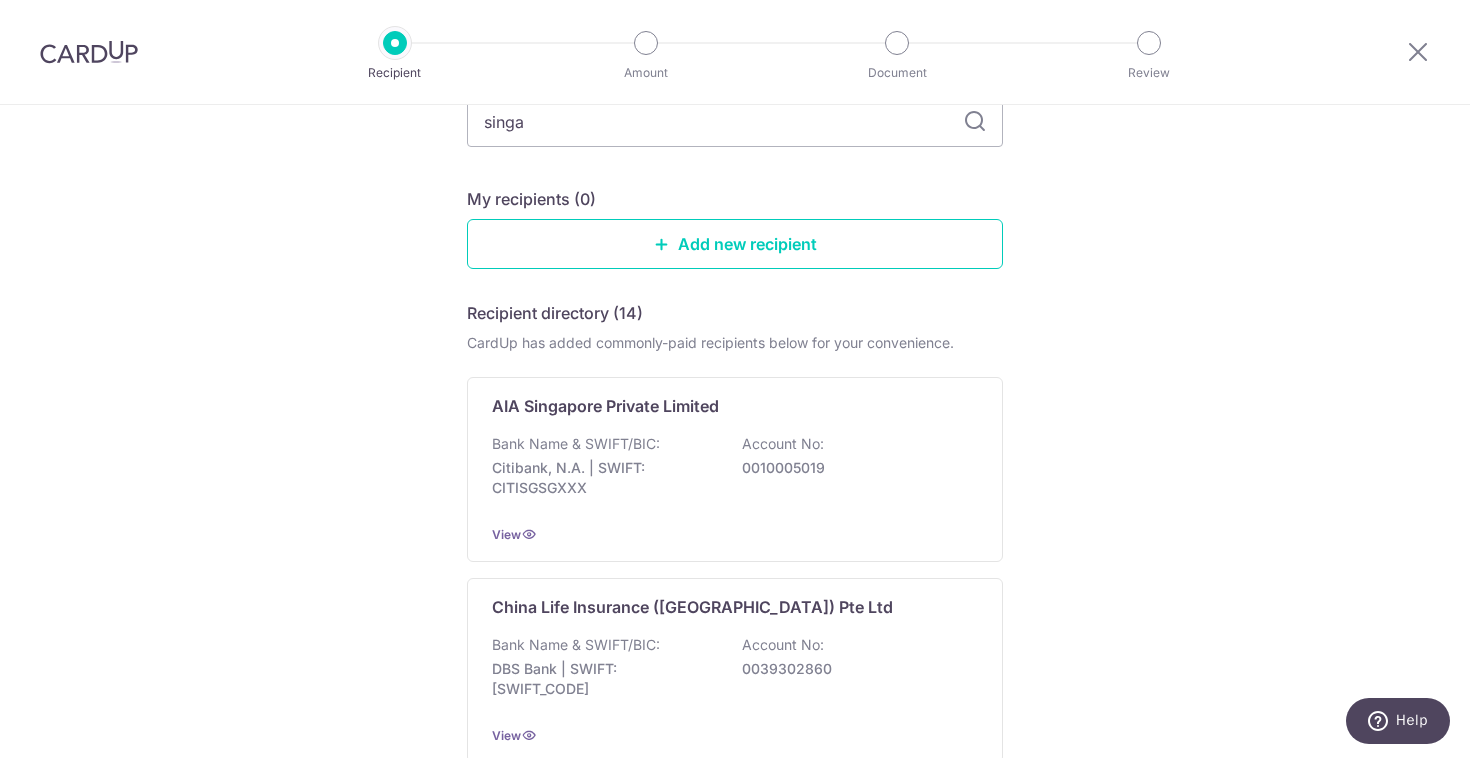 scroll, scrollTop: 147, scrollLeft: 0, axis: vertical 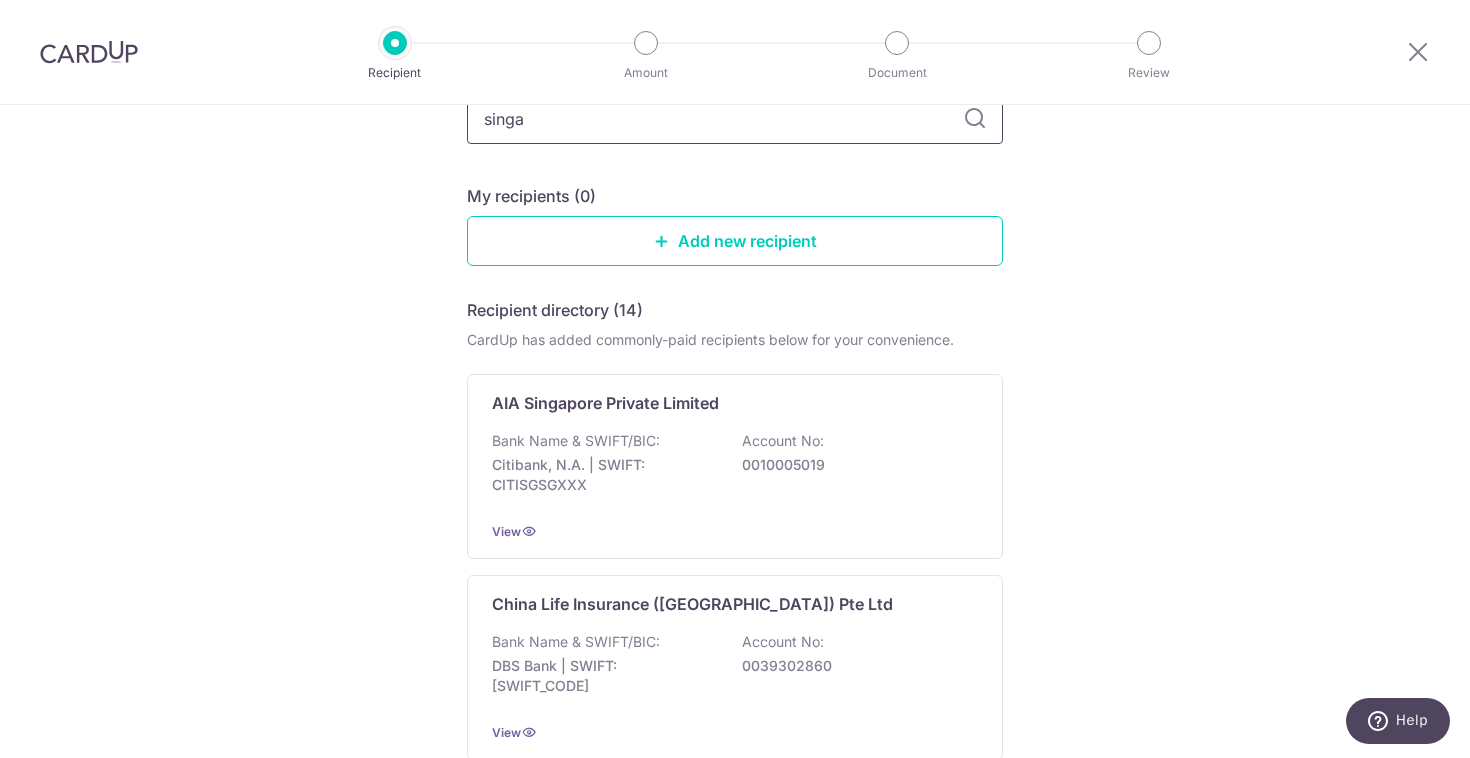 click on "singa" at bounding box center (735, 119) 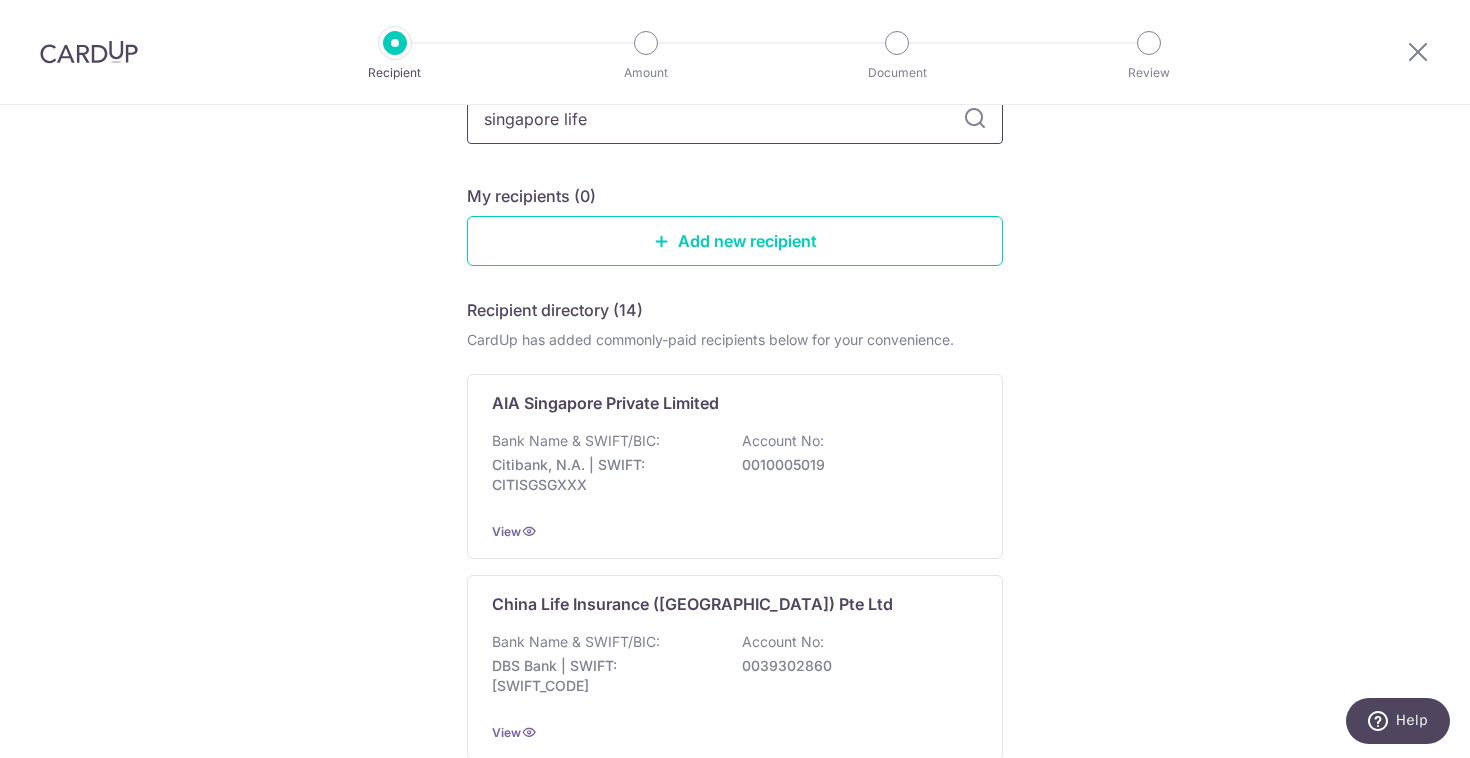 type on "singapore life" 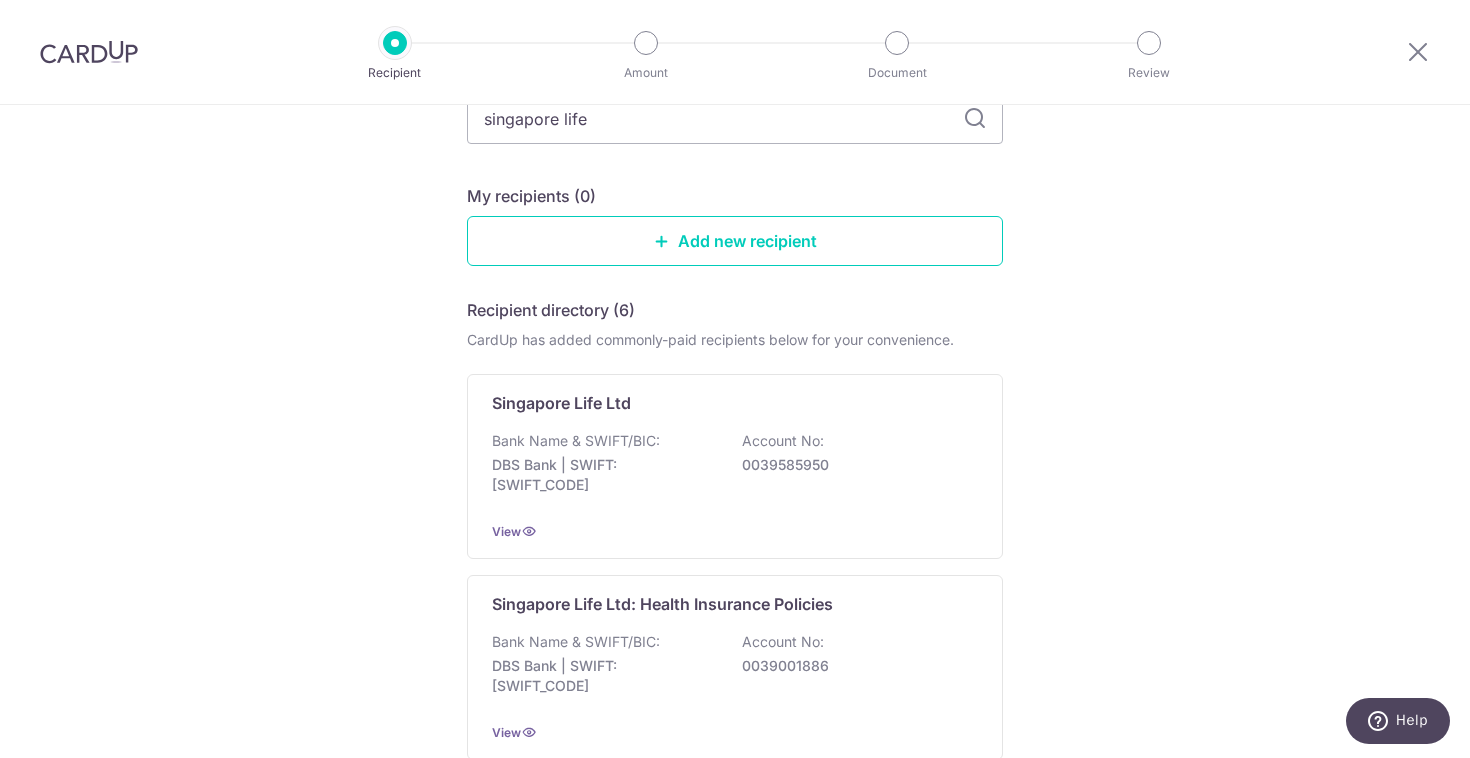 scroll, scrollTop: 136, scrollLeft: 0, axis: vertical 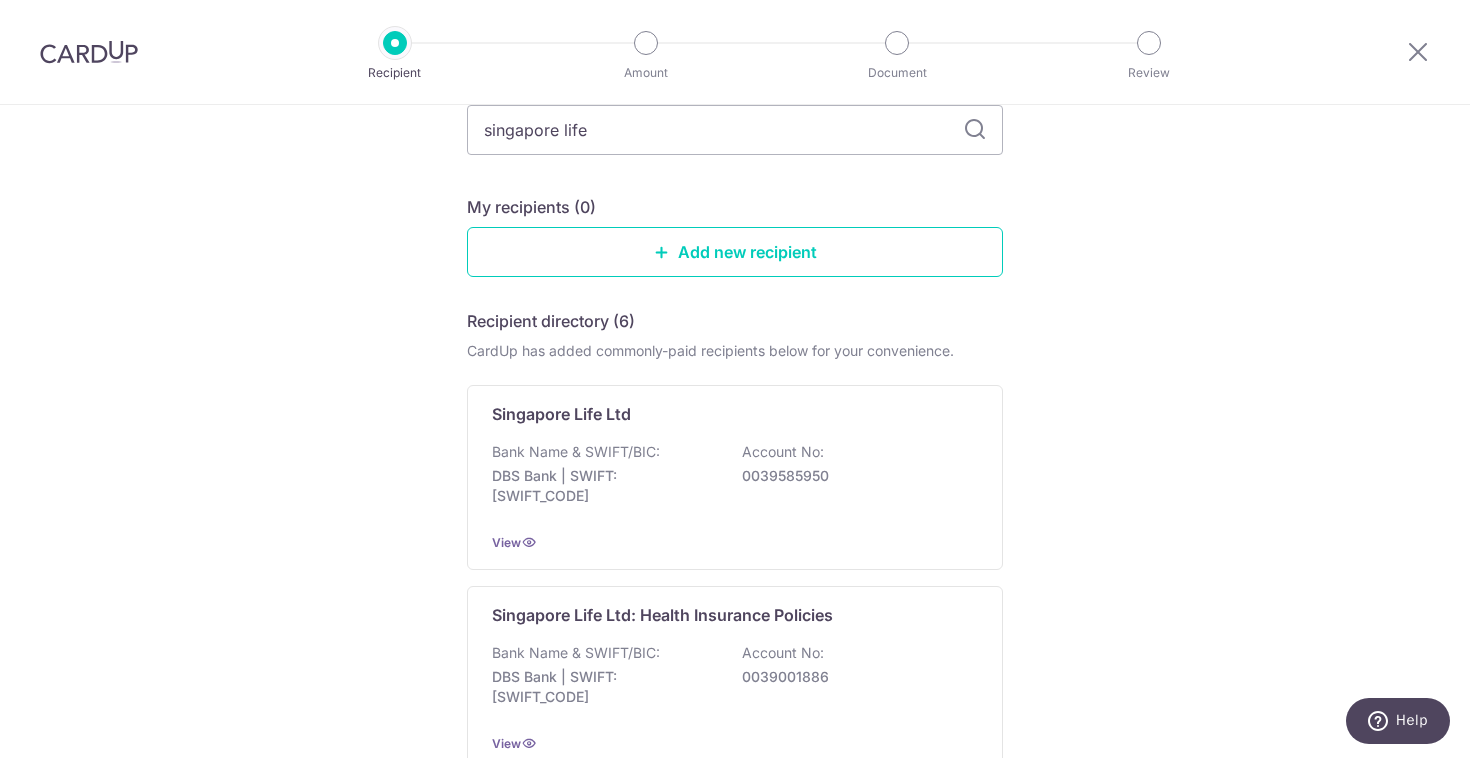click on "Who would you like to pay?
Add a new recipient or select from our recipient directory.
singapore life
My recipients (0)
Add new recipient
Recipient directory (6)
CardUp has added commonly-paid recipients below for your convenience.
Singapore Life Ltd
Bank Name & SWIFT/BIC:
DBS Bank | SWIFT: DBSSSGSGXXX
Account No:
0039585950
View
Singapore Life Ltd: Health Insurance Policies
Bank Name & SWIFT/BIC:
DBS Bank | SWIFT: DBSSSGSGXXX
Account No:" at bounding box center (735, 859) 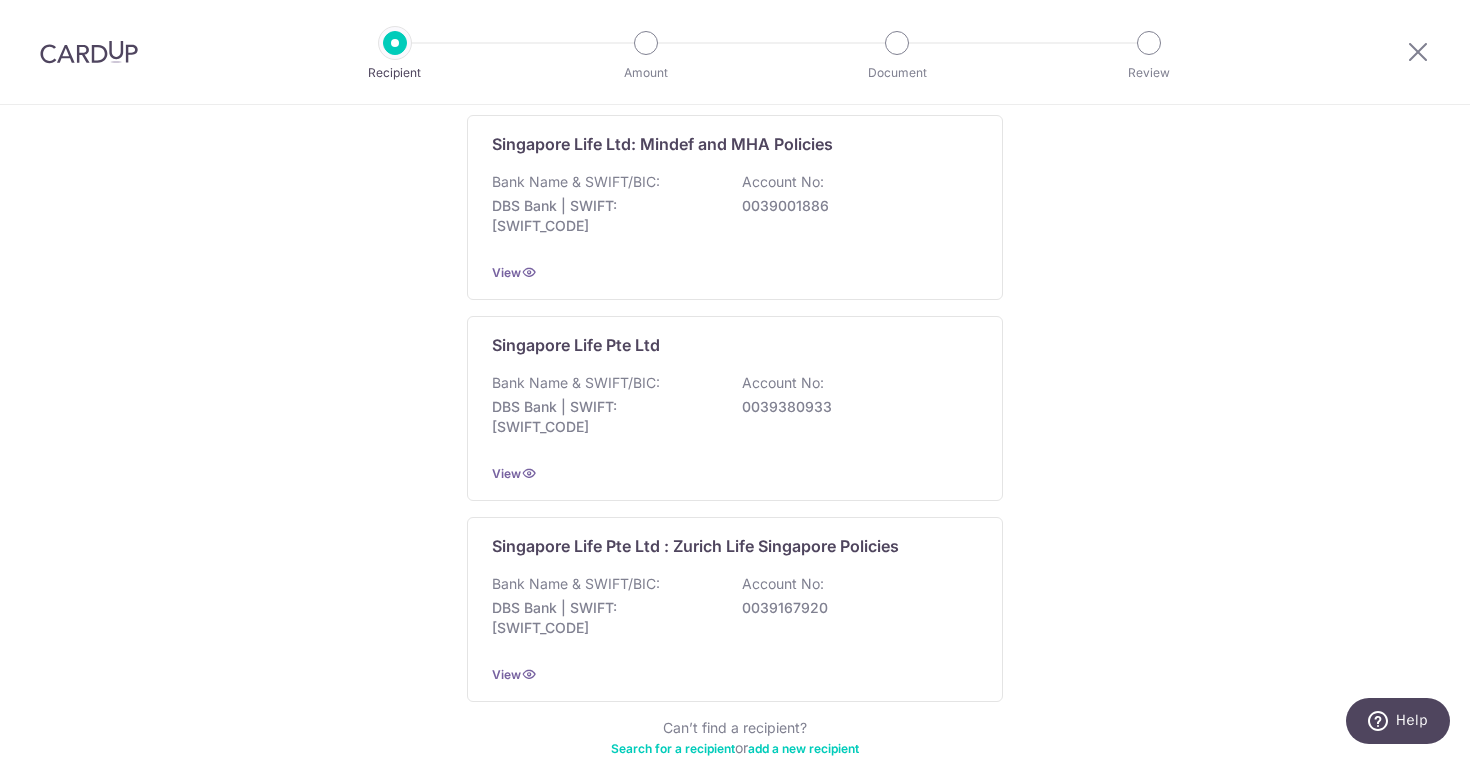 scroll, scrollTop: 993, scrollLeft: 0, axis: vertical 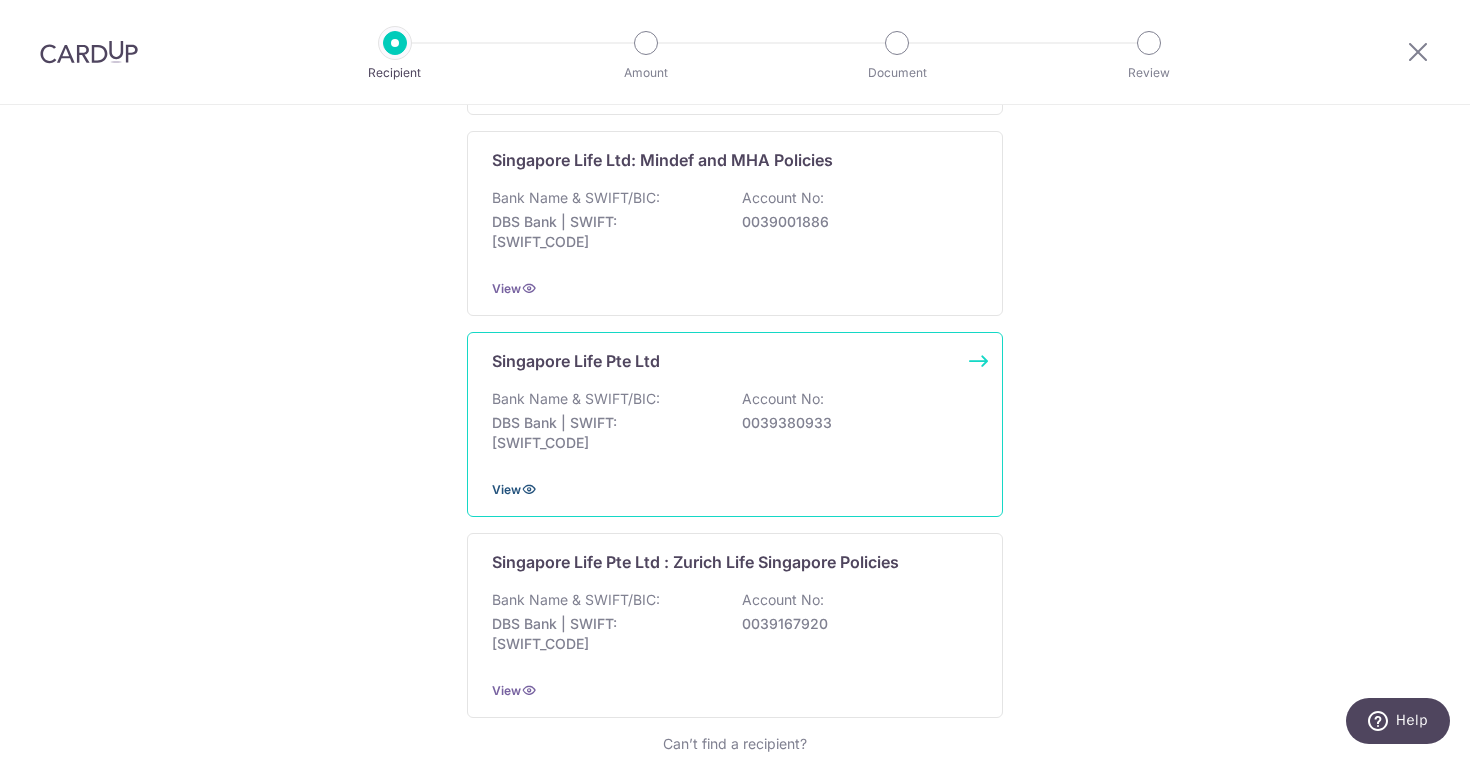 click at bounding box center [529, 489] 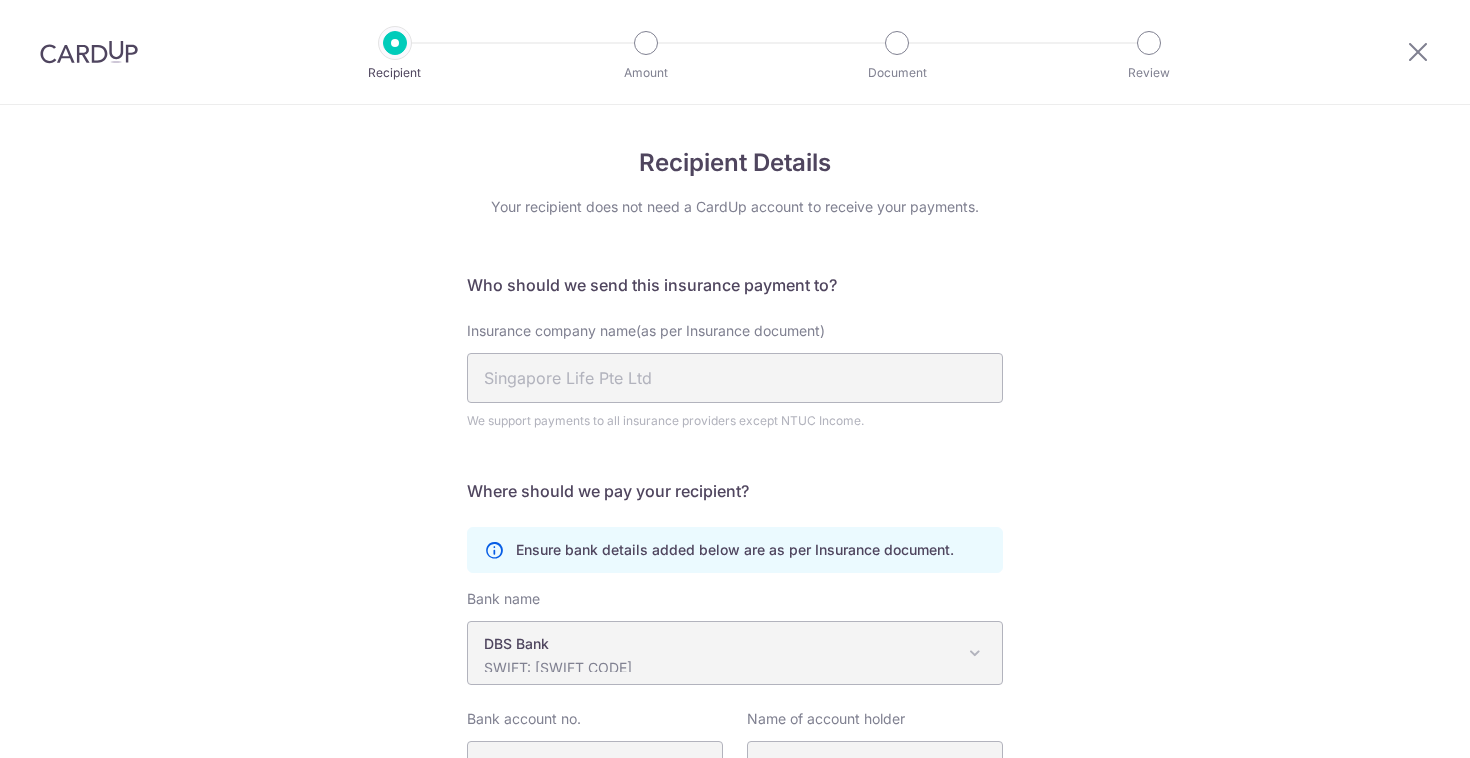 scroll, scrollTop: 0, scrollLeft: 0, axis: both 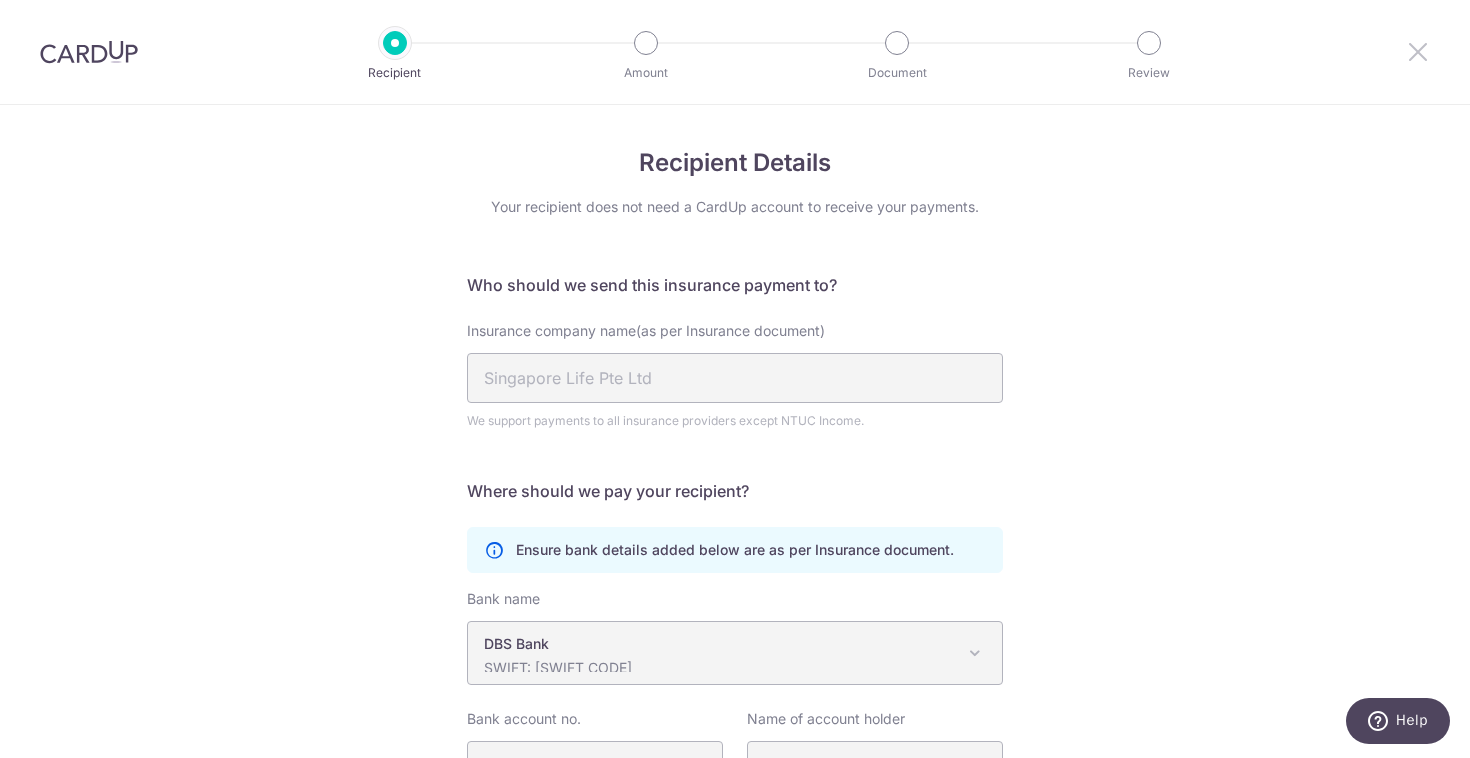 click at bounding box center (1418, 51) 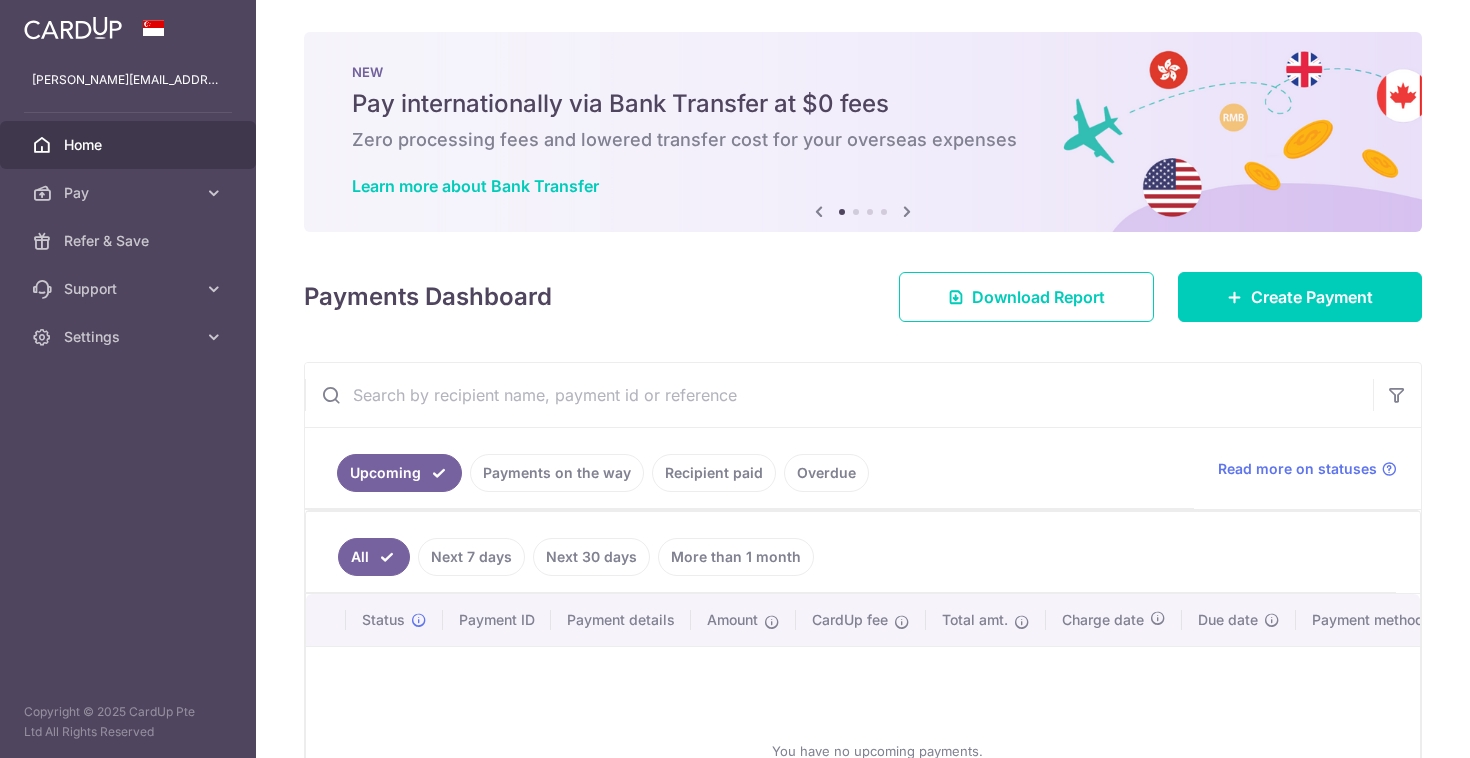 scroll, scrollTop: 0, scrollLeft: 0, axis: both 